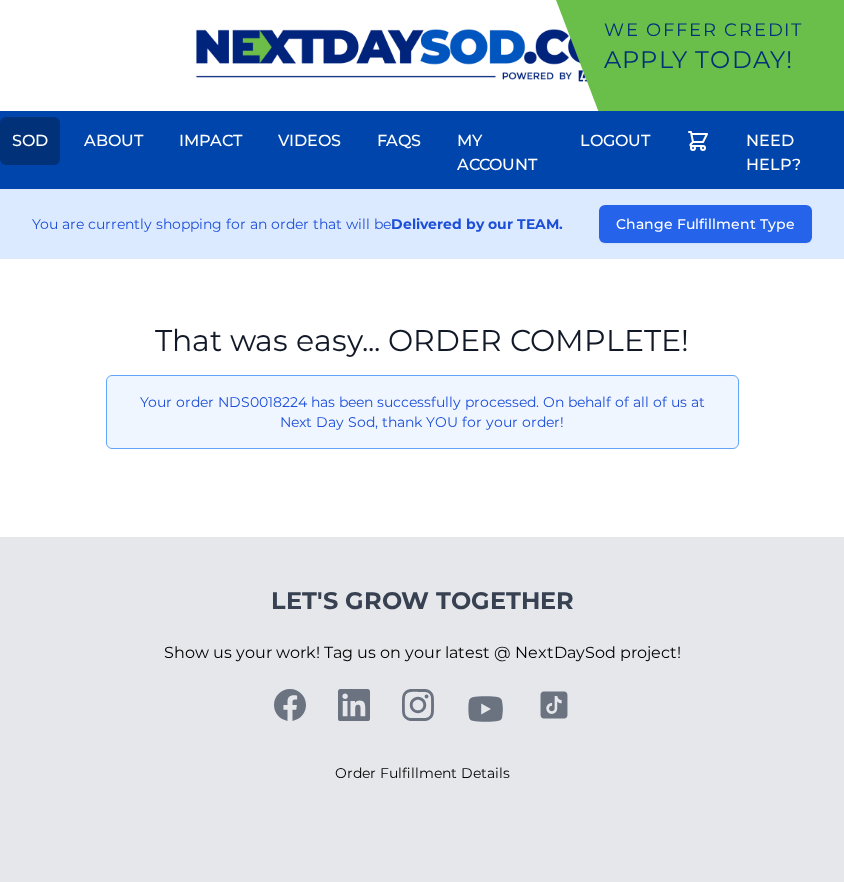 scroll, scrollTop: 0, scrollLeft: 0, axis: both 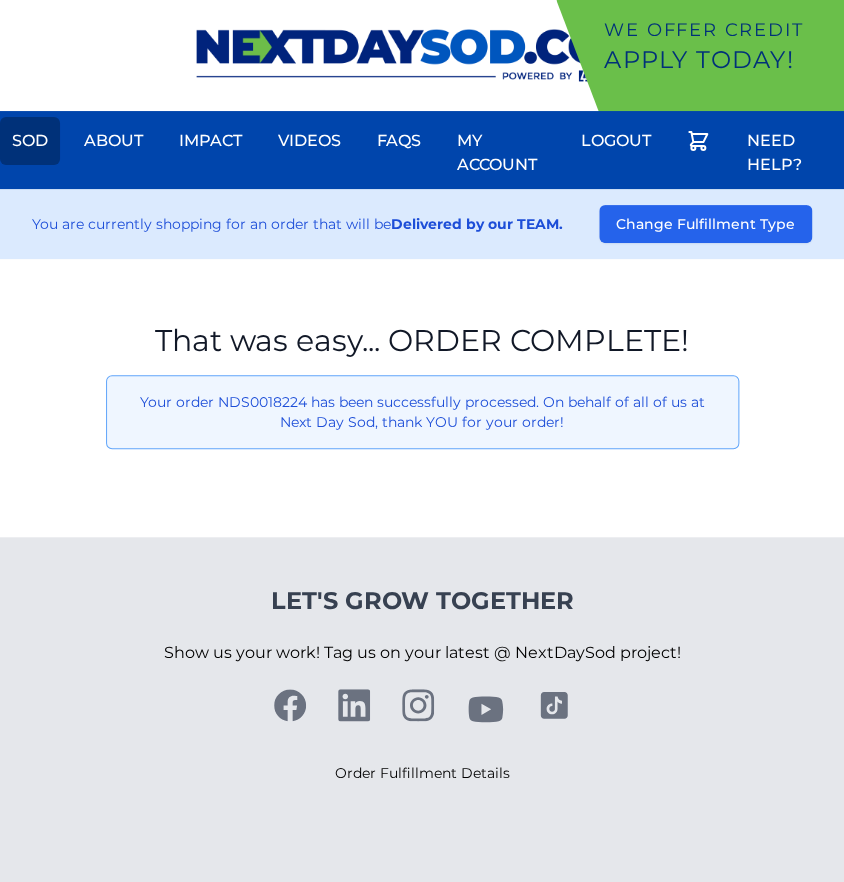click on "Sod" at bounding box center [30, 141] 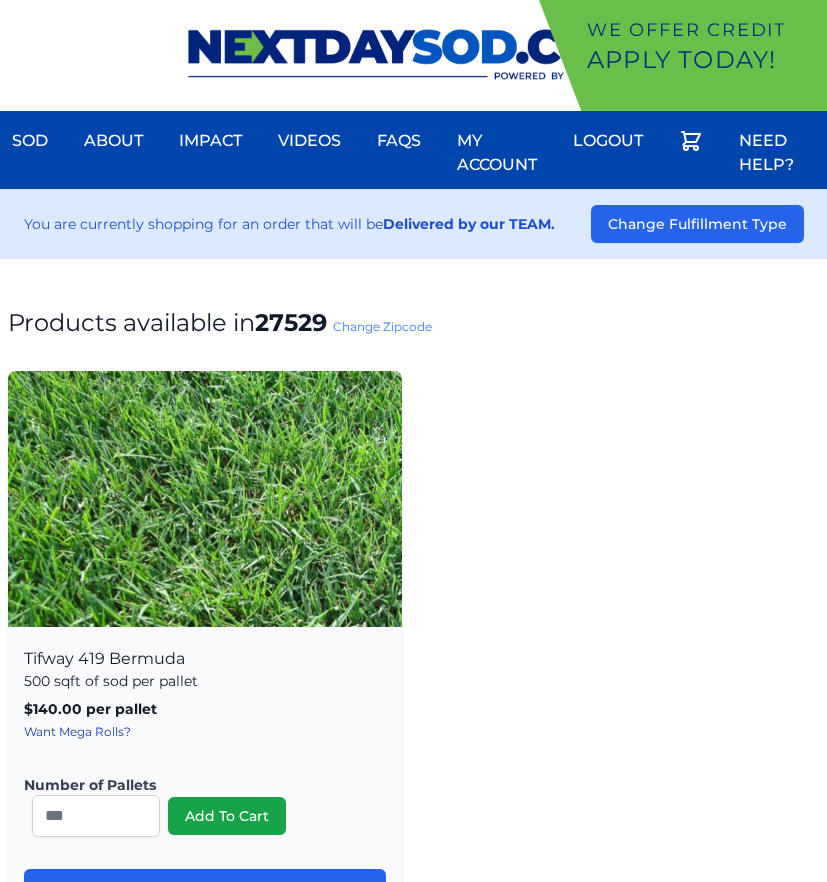 scroll, scrollTop: 0, scrollLeft: 0, axis: both 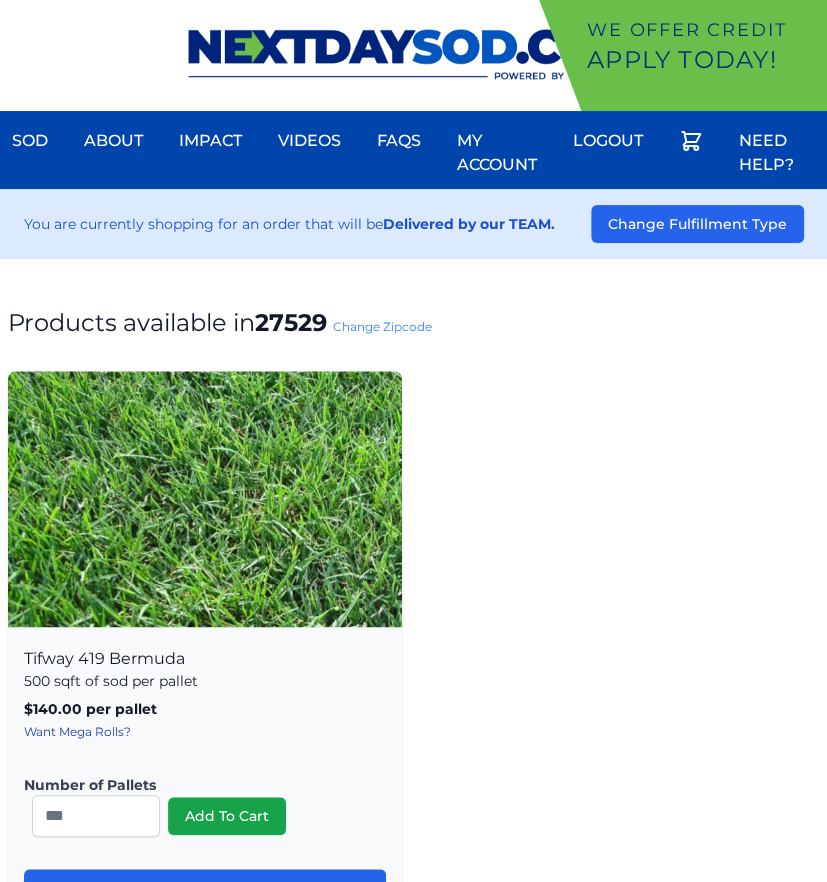 click on "Change Zipcode" at bounding box center (382, 326) 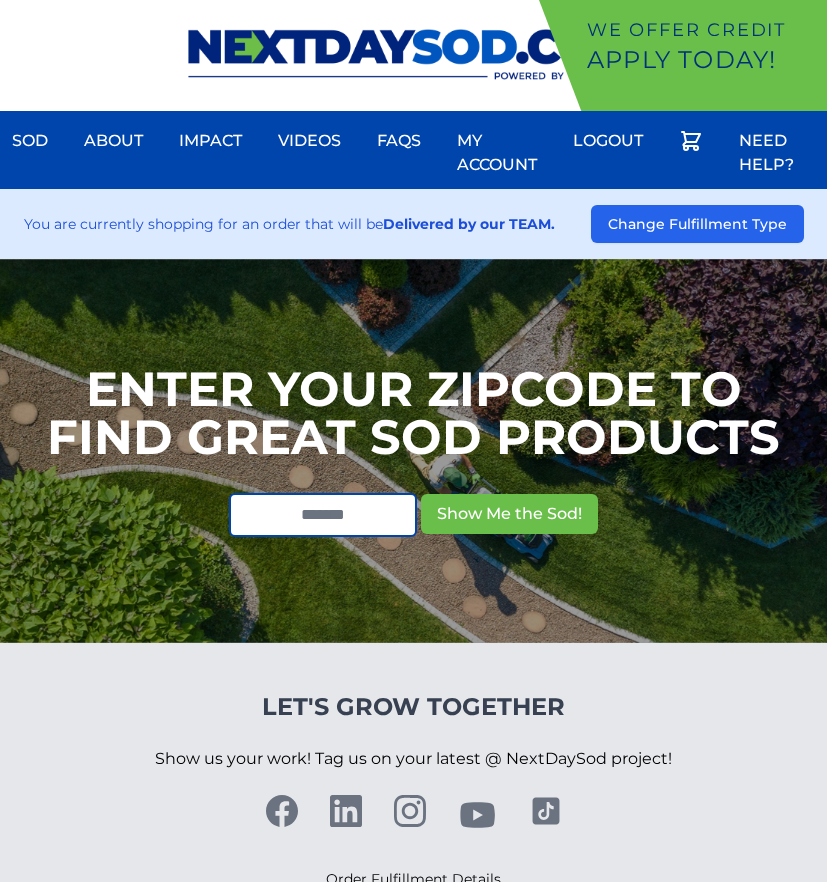 scroll, scrollTop: 0, scrollLeft: 0, axis: both 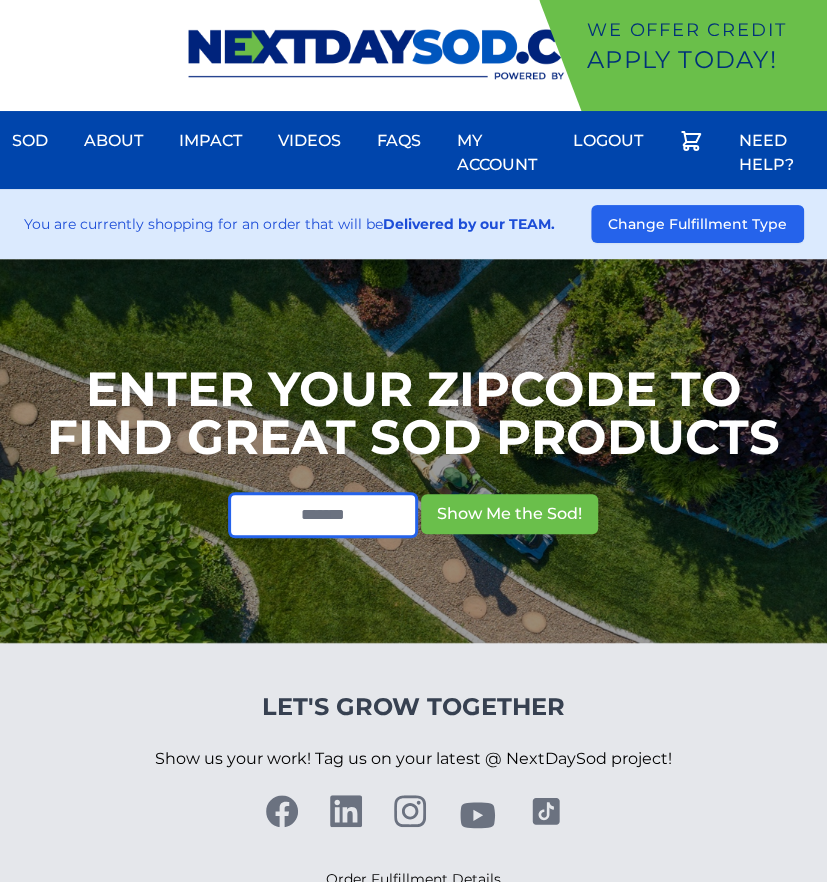 click at bounding box center [323, 515] 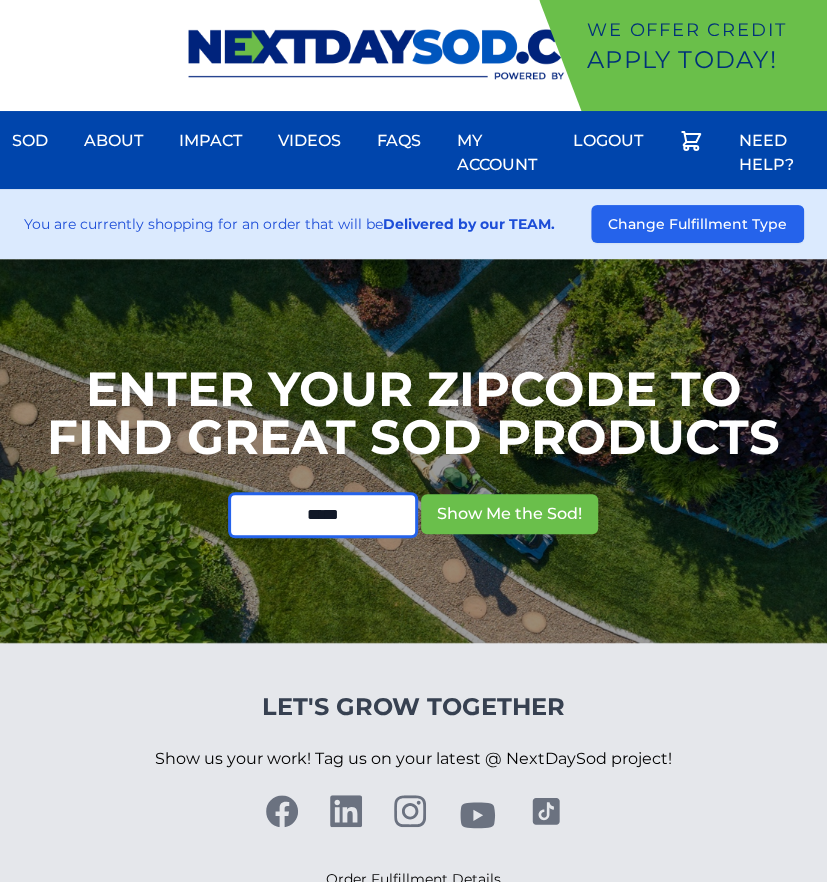 type on "*****" 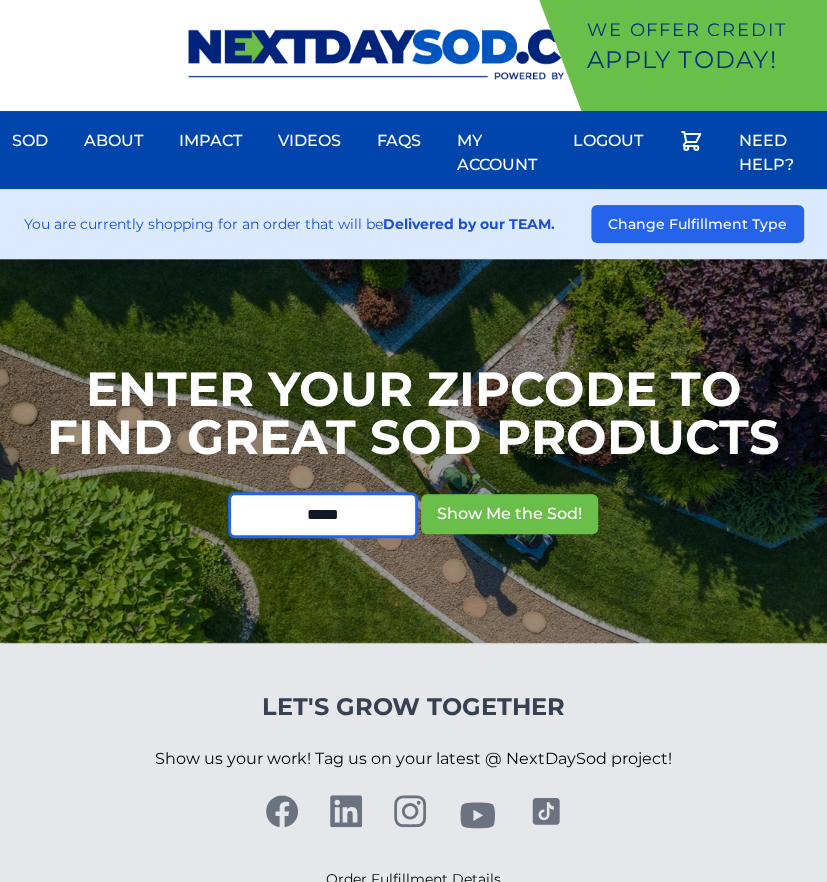 click on "Show Me the Sod!" at bounding box center [509, 514] 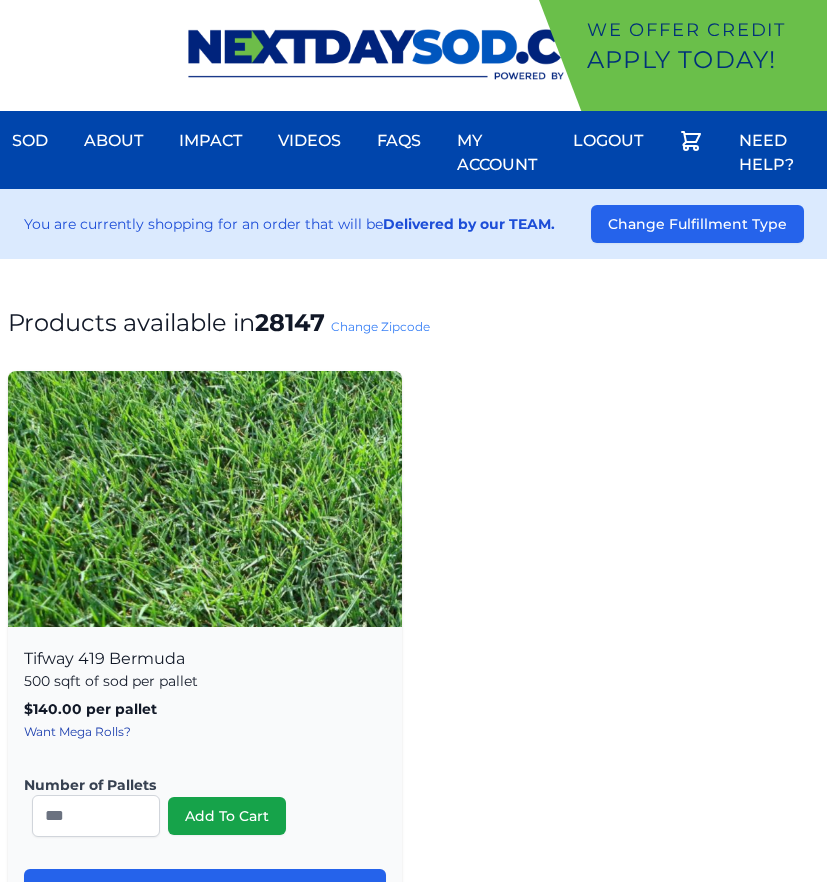 scroll, scrollTop: 0, scrollLeft: 0, axis: both 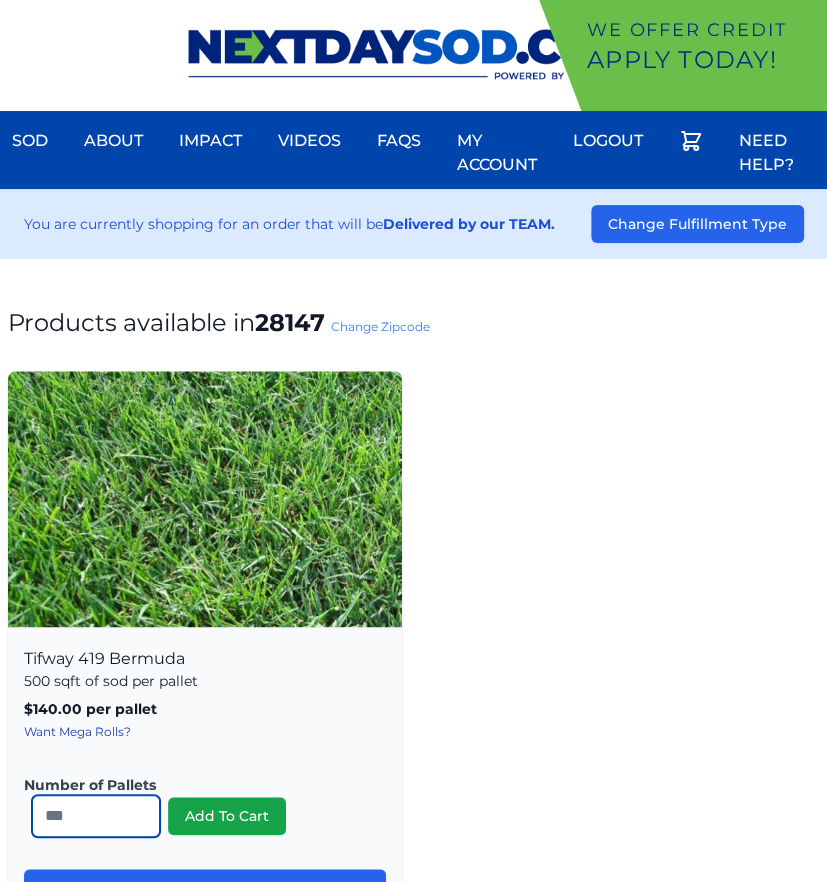 click on "*" at bounding box center (96, 816) 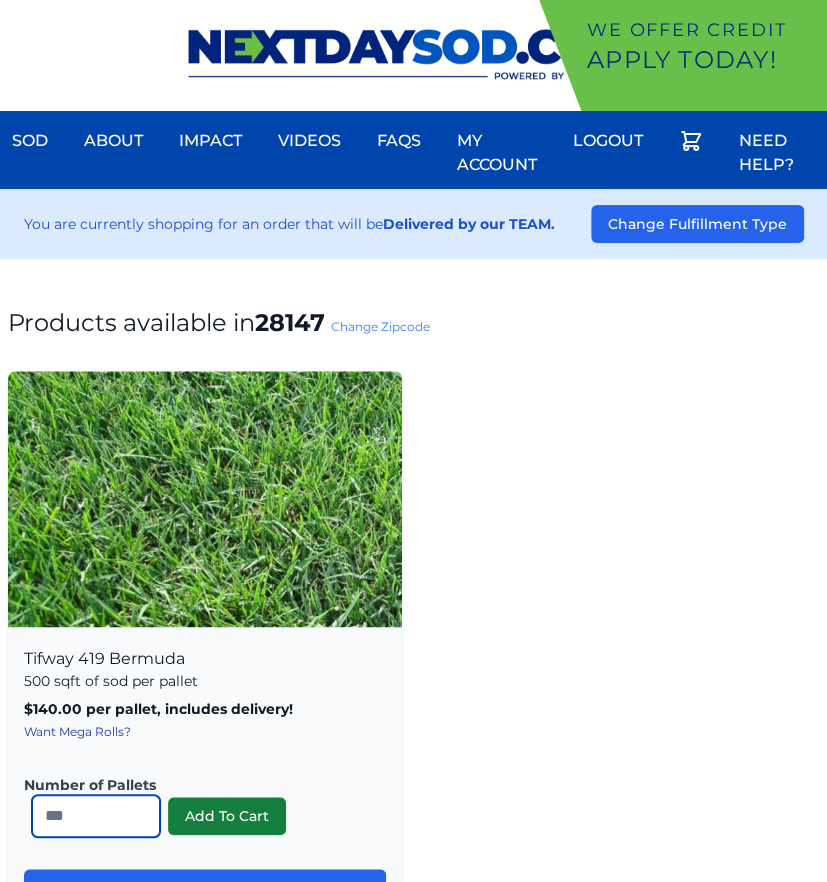 type on "**" 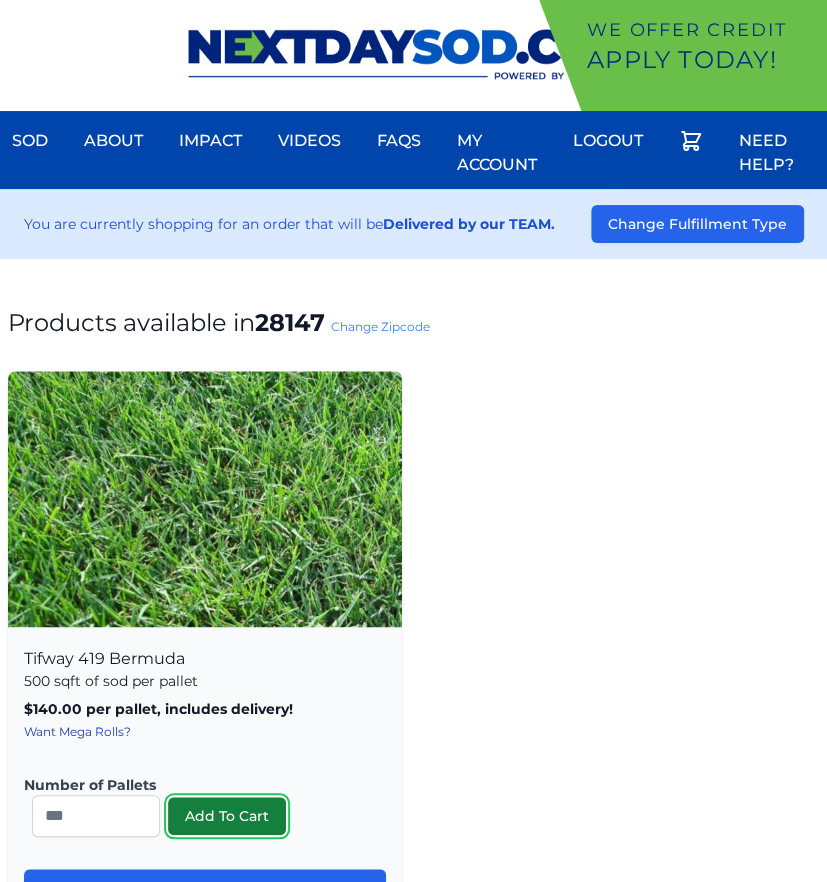 click on "Add To Cart" at bounding box center (227, 816) 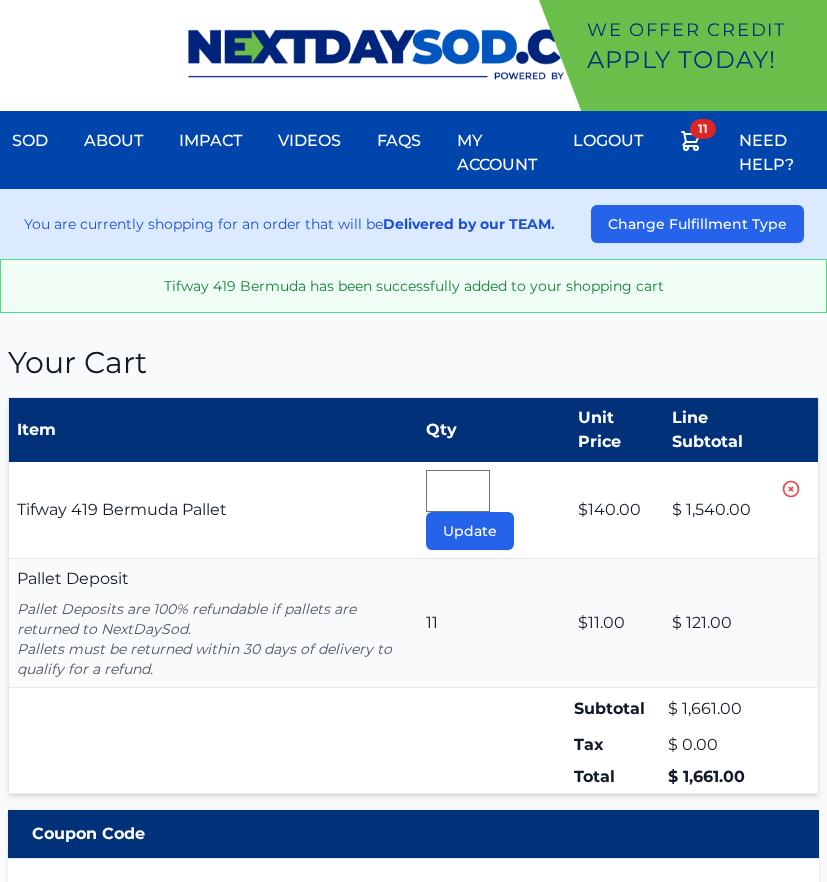 scroll, scrollTop: 0, scrollLeft: 0, axis: both 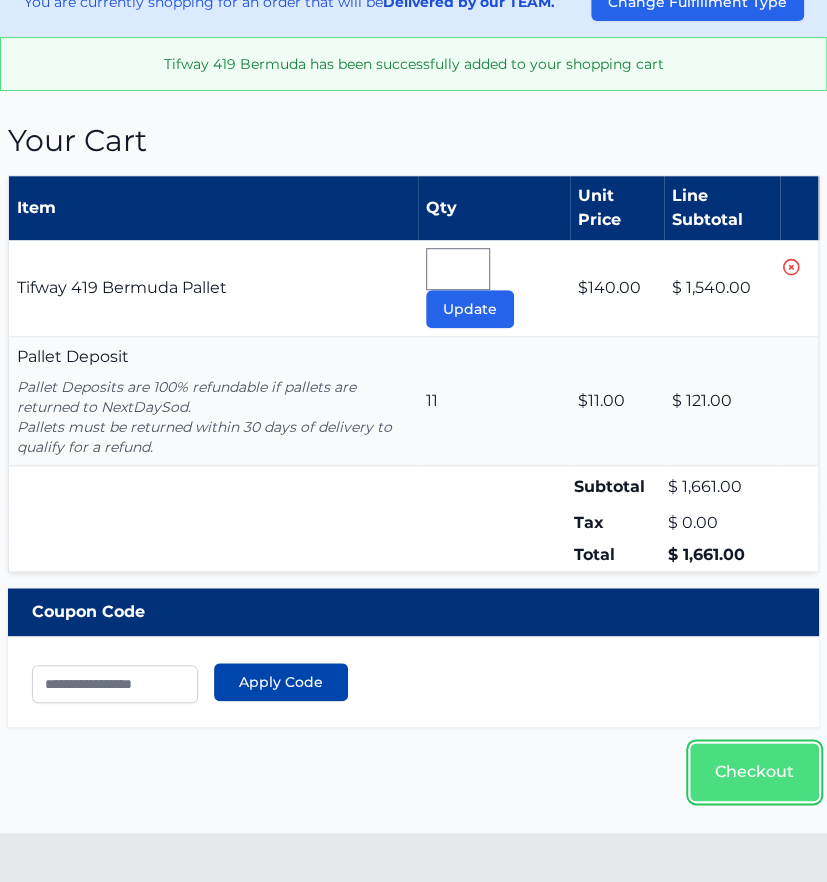 click on "Checkout" at bounding box center (754, 772) 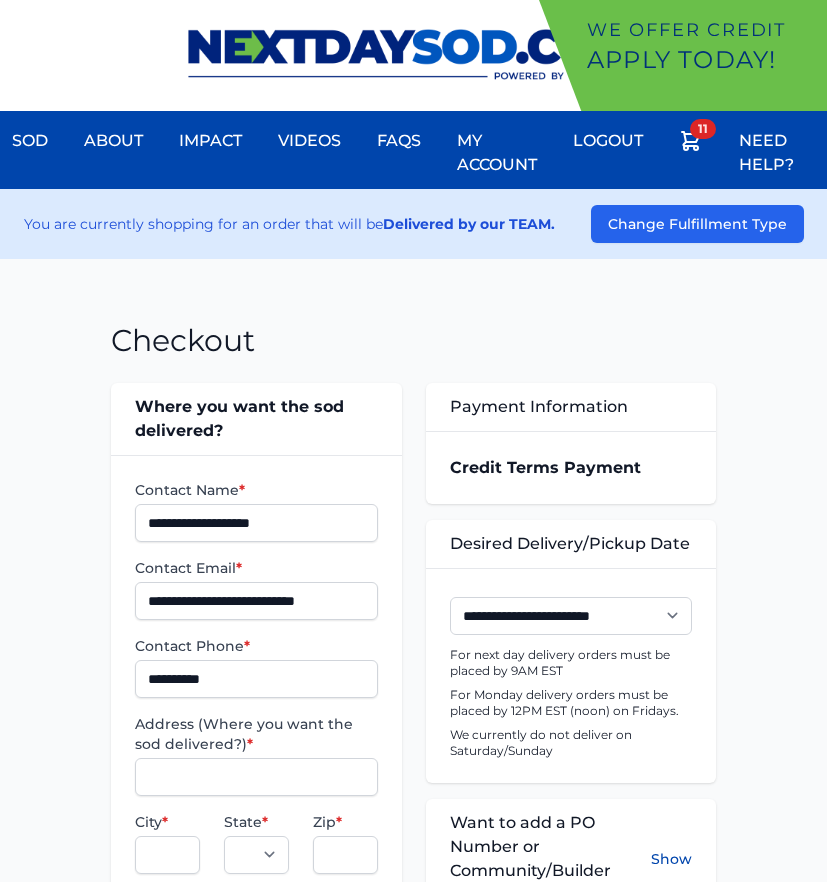 scroll, scrollTop: 0, scrollLeft: 0, axis: both 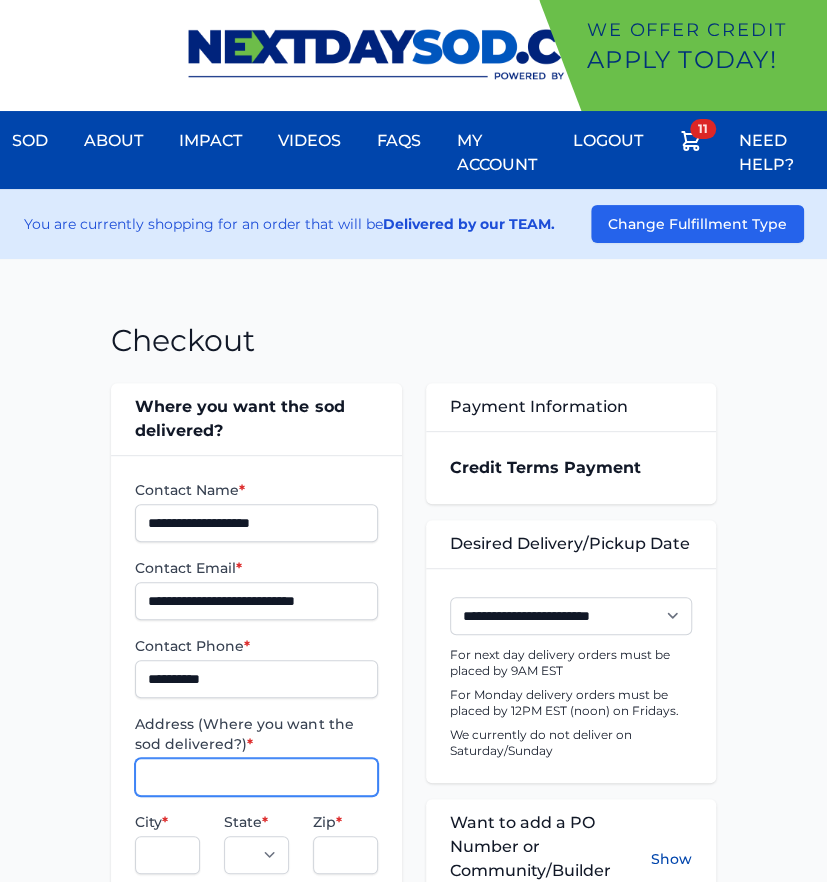 click on "Address (Where you want the sod delivered?)
*" at bounding box center (256, 777) 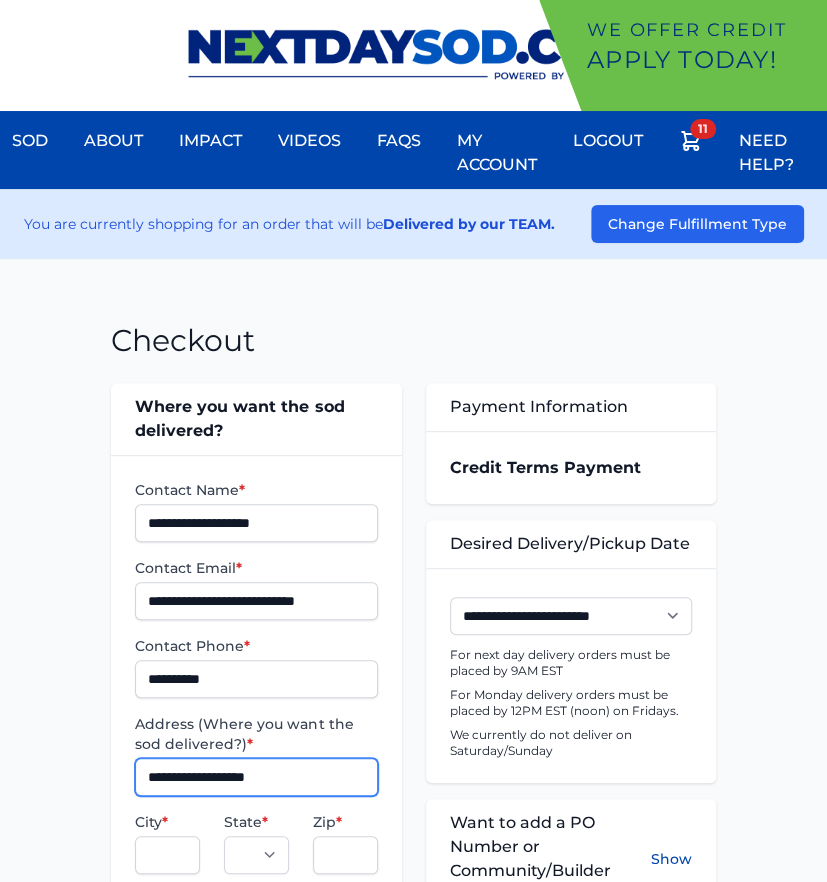 type on "**********" 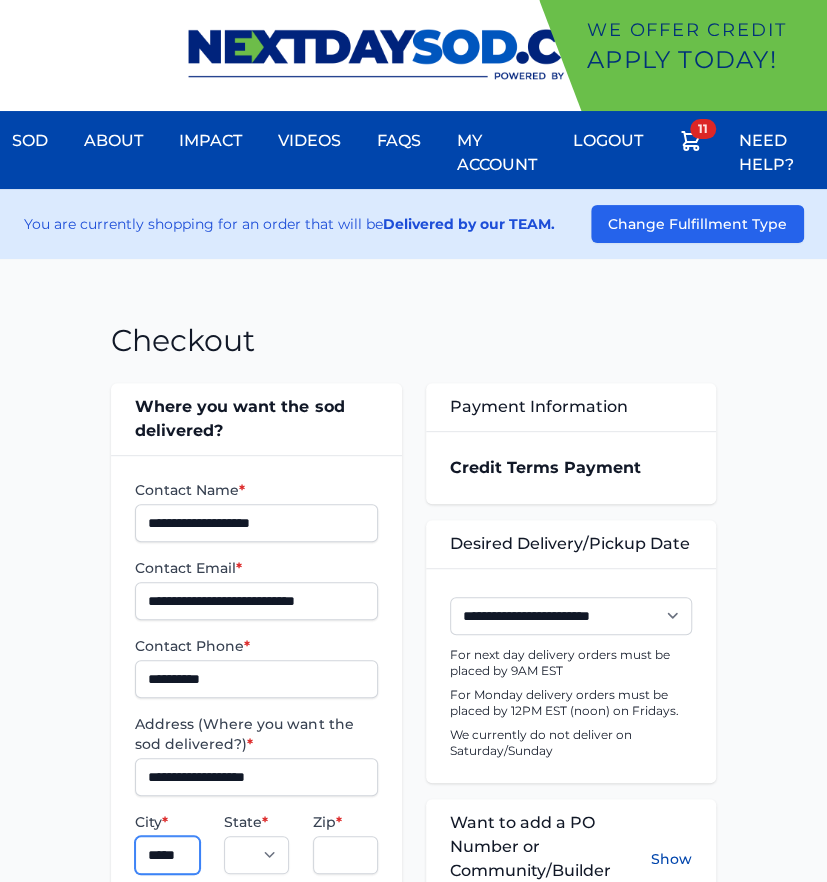 type on "*********" 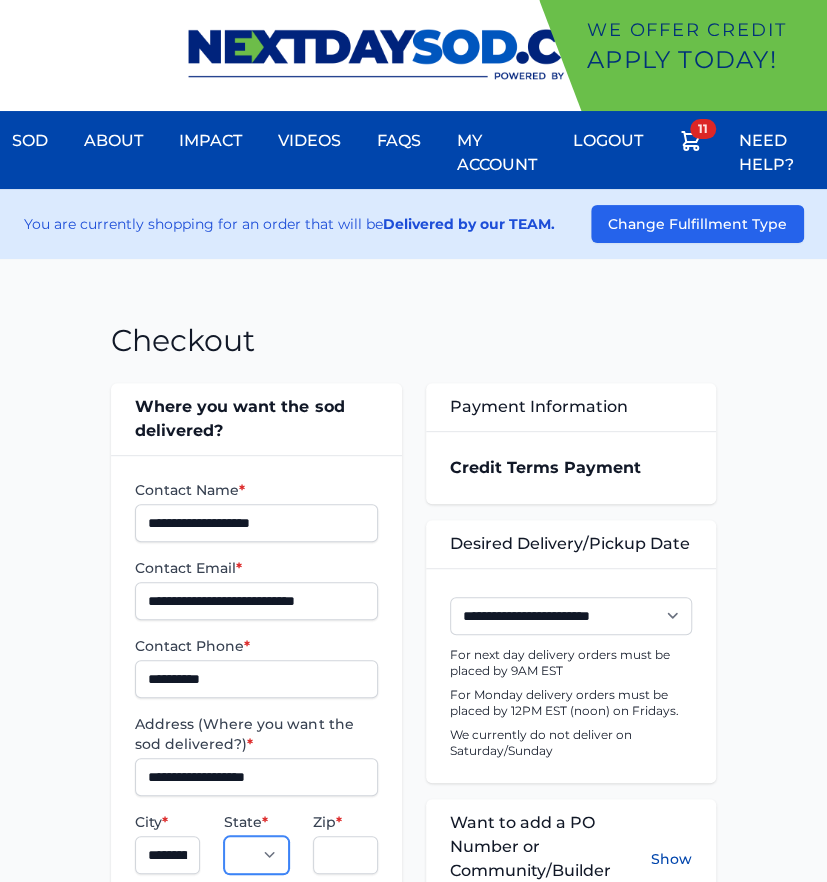select on "**" 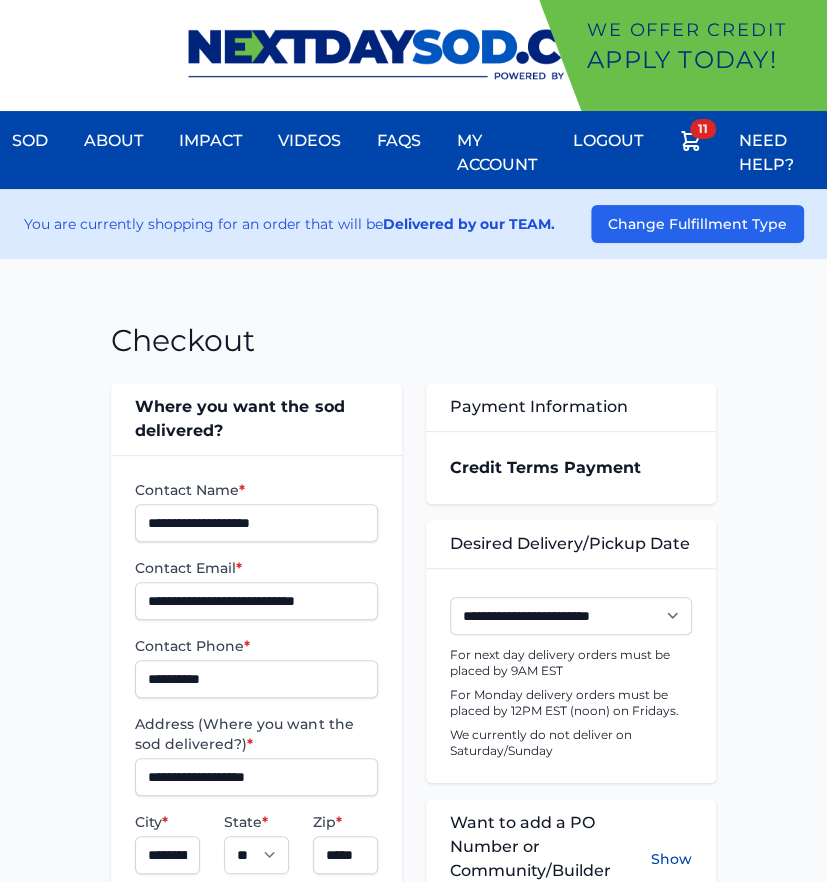 scroll, scrollTop: 511, scrollLeft: 0, axis: vertical 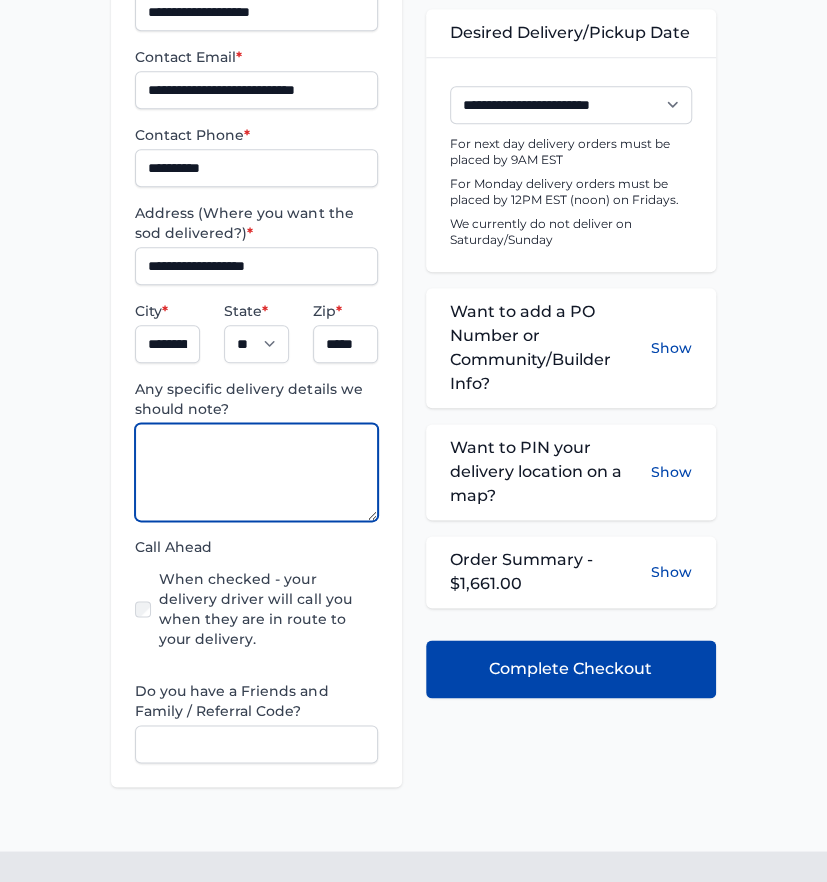 paste on "**********" 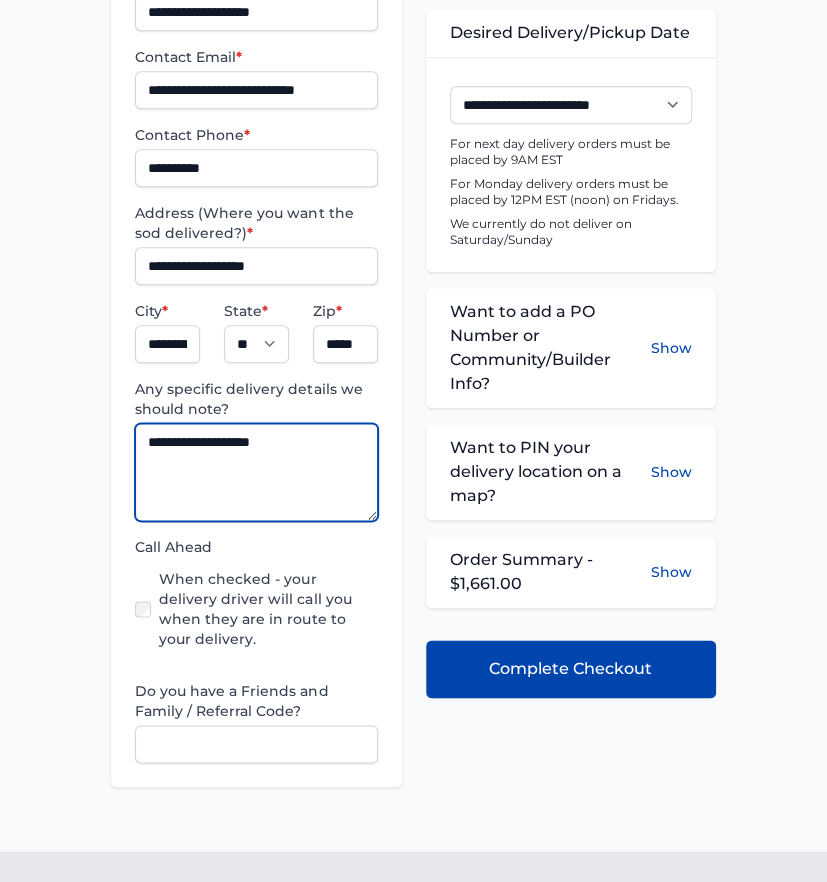 type on "**********" 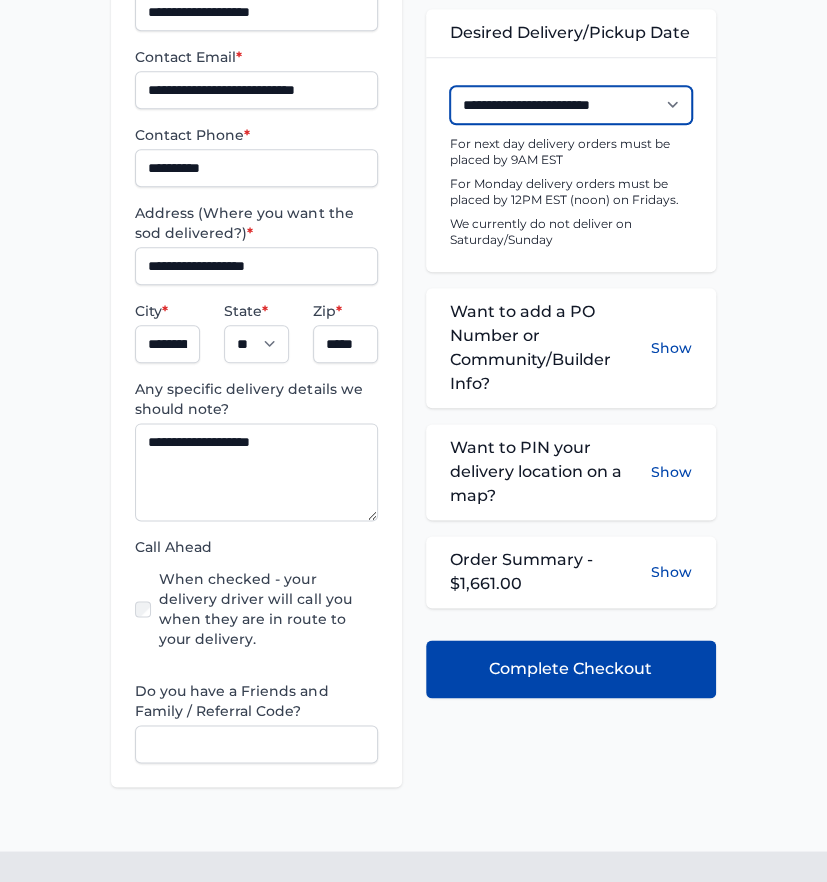 click on "**********" at bounding box center [571, 105] 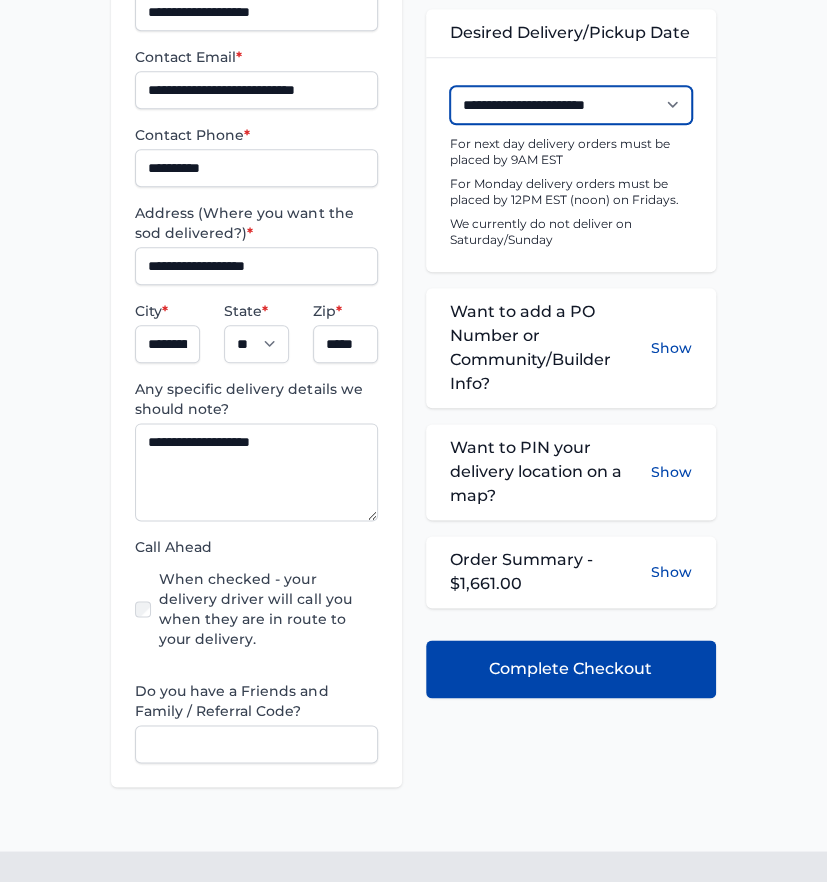 click on "**********" at bounding box center [571, 105] 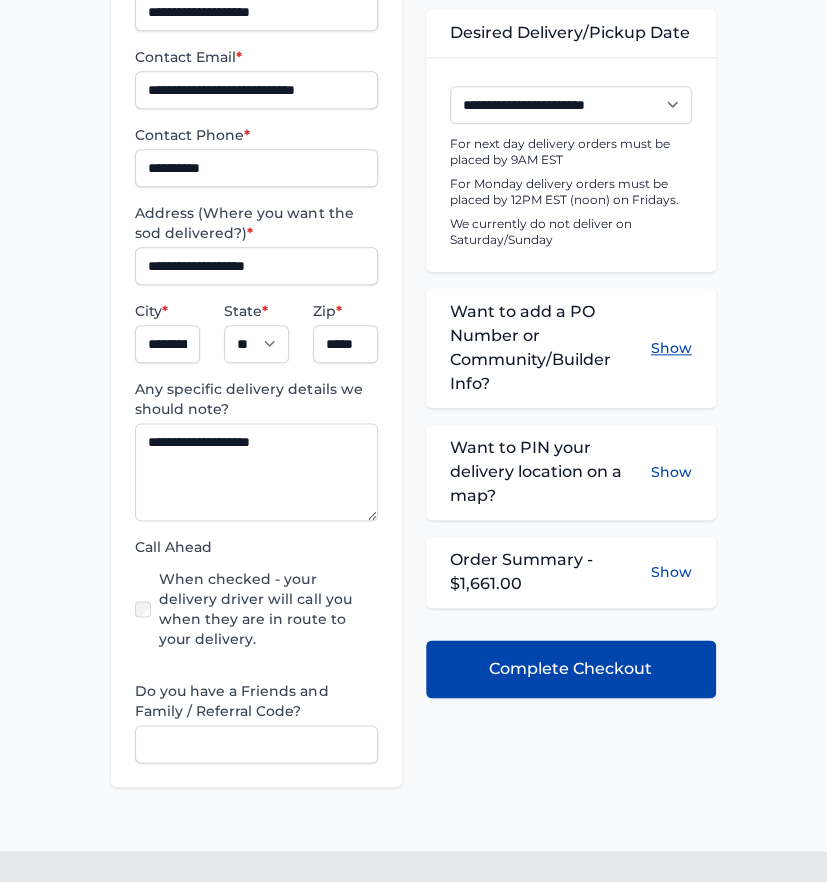 click on "Show" at bounding box center (671, 348) 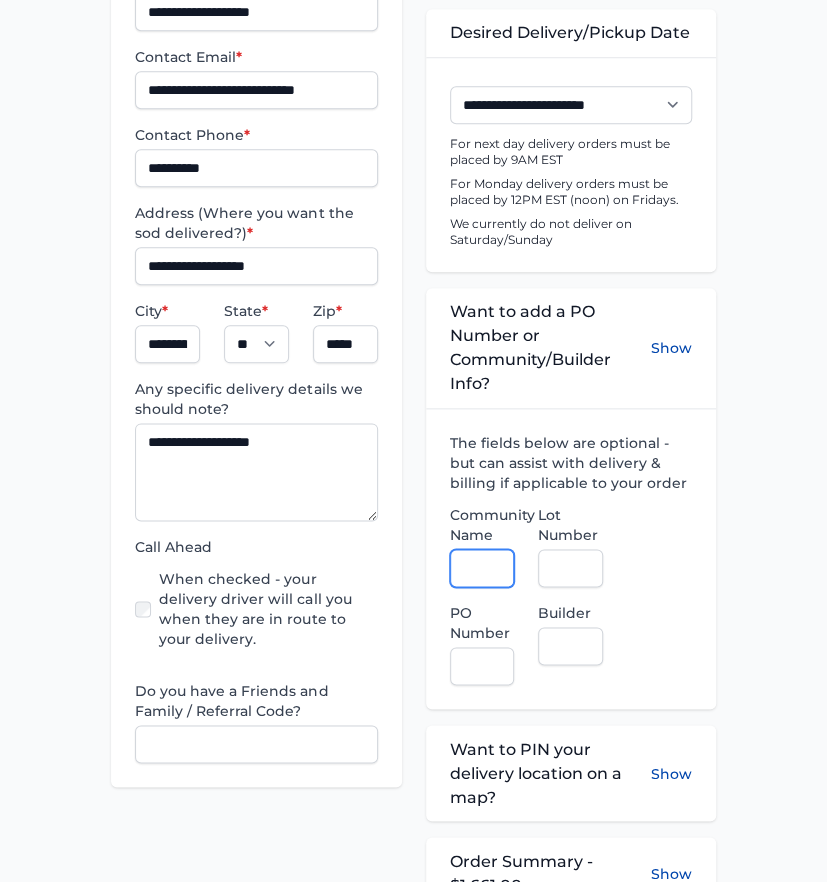 click on "Community Name" at bounding box center (482, 568) 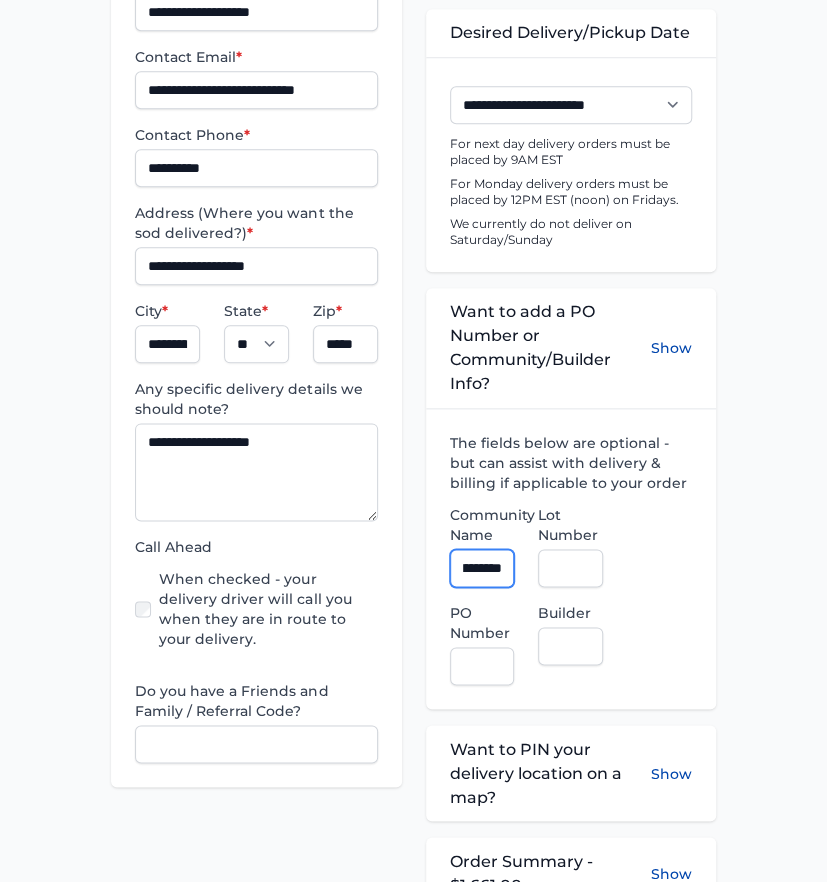 scroll, scrollTop: 0, scrollLeft: 32, axis: horizontal 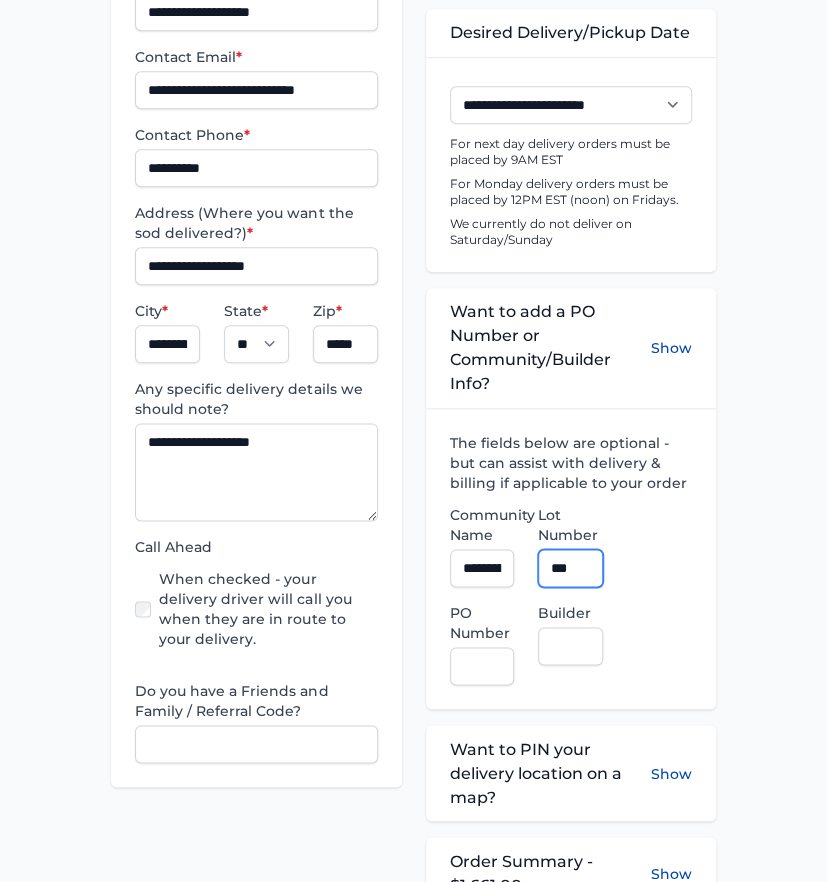 type on "***" 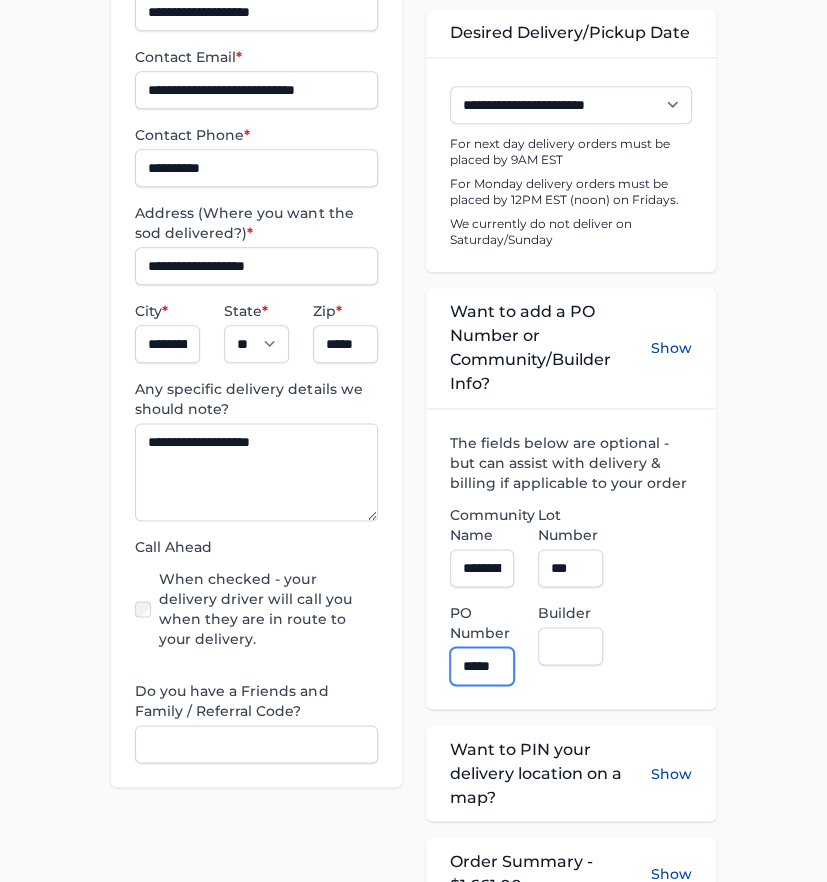 scroll, scrollTop: 0, scrollLeft: 12, axis: horizontal 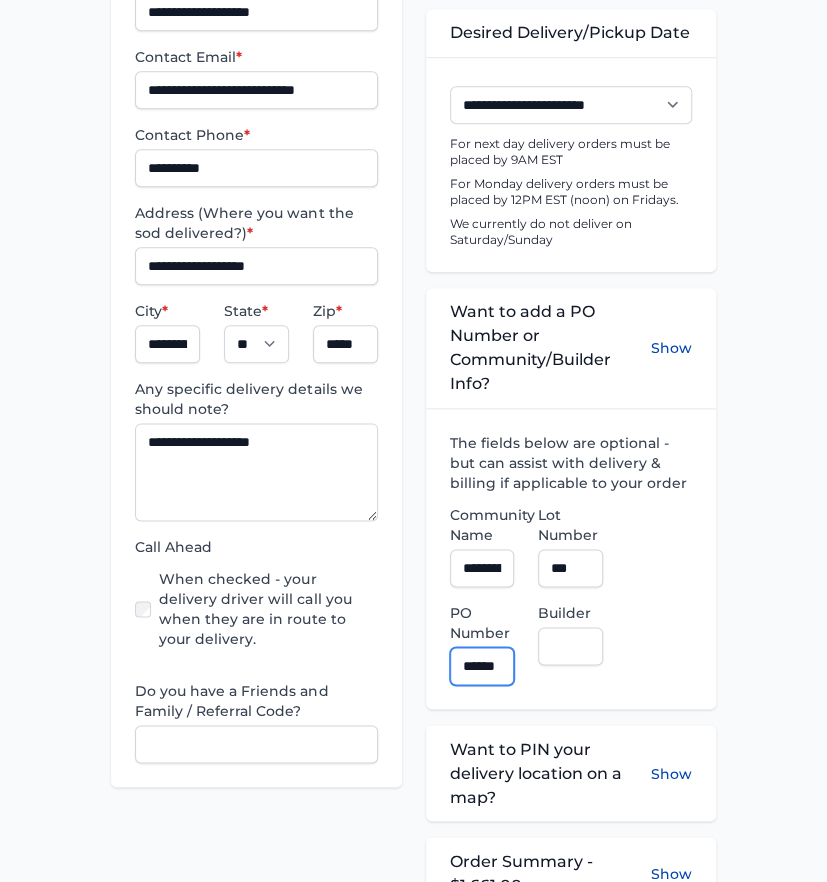 type on "******" 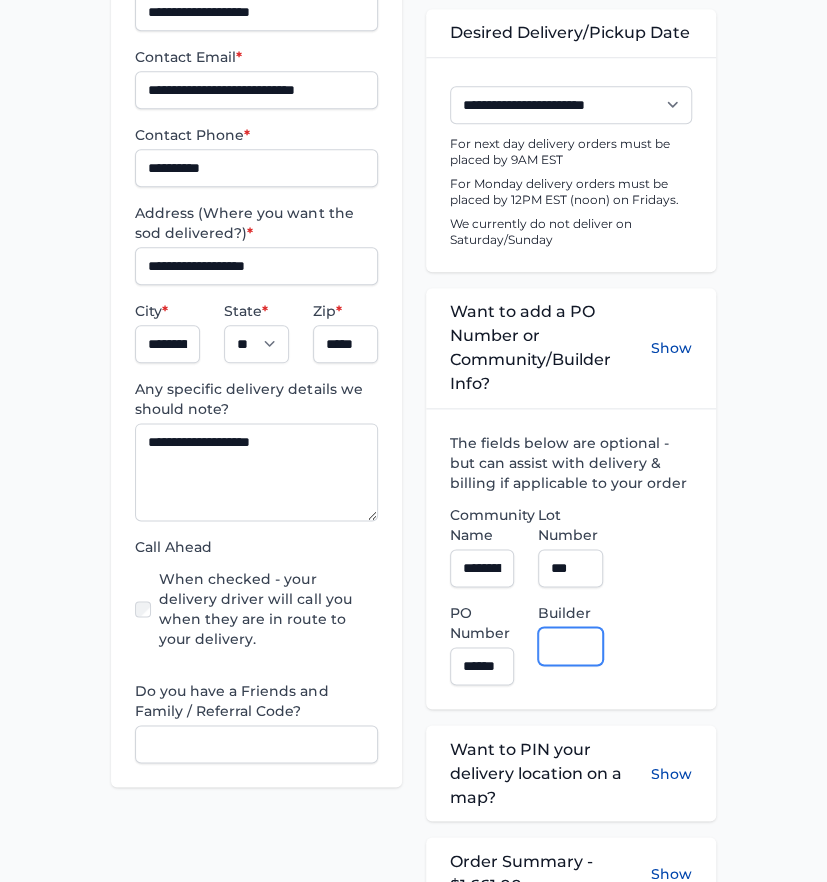 scroll, scrollTop: 0, scrollLeft: 0, axis: both 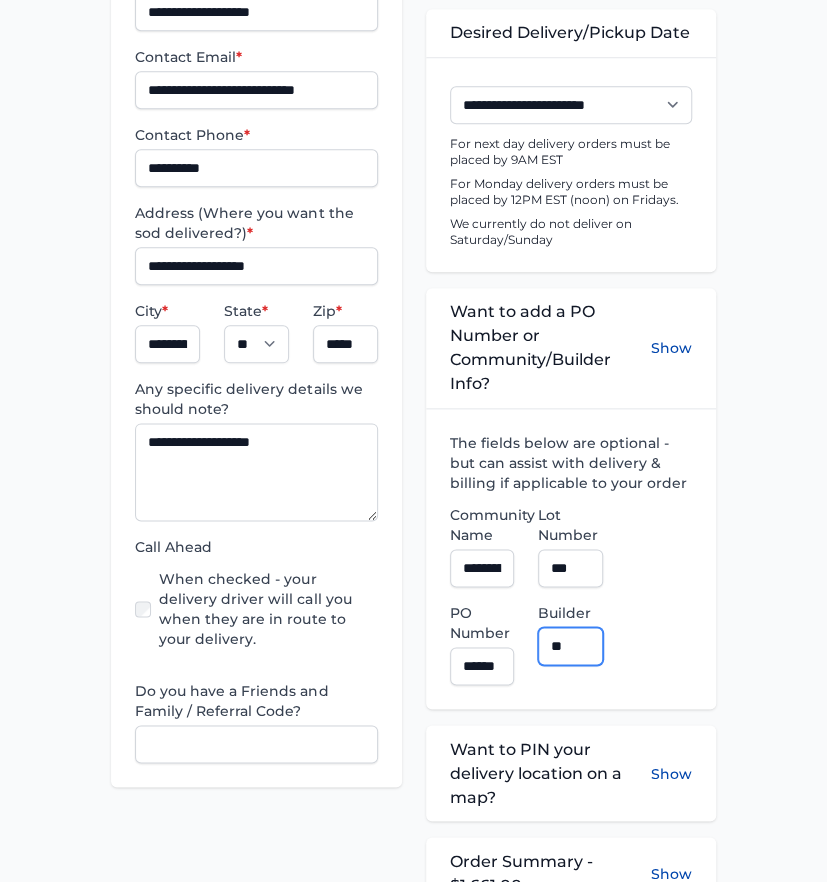 type on "**********" 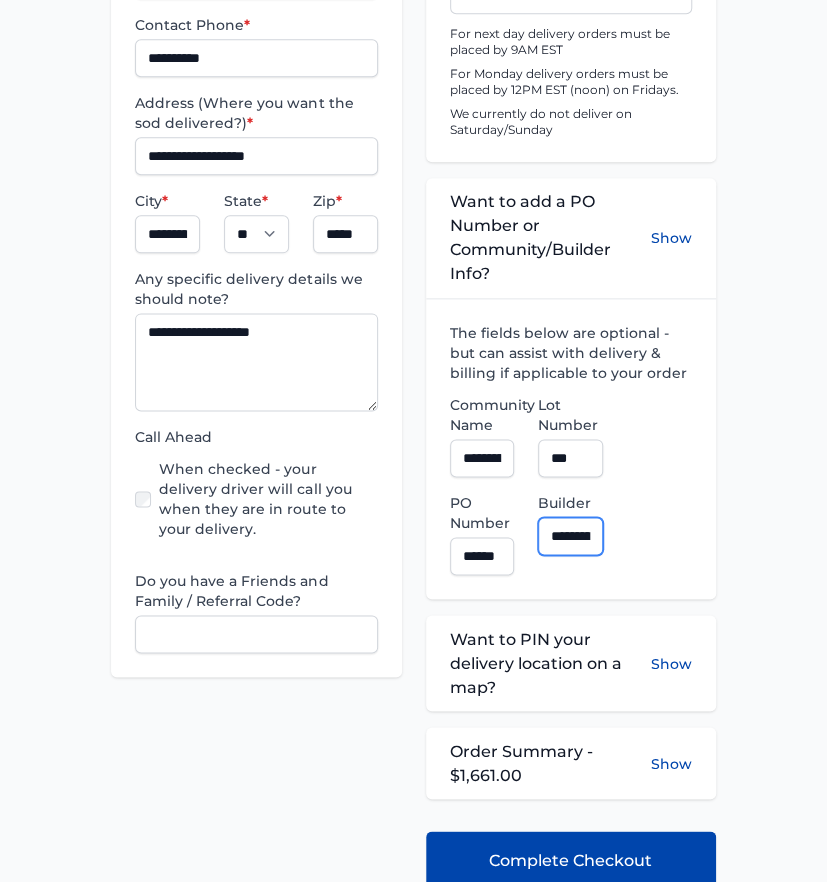 scroll, scrollTop: 844, scrollLeft: 0, axis: vertical 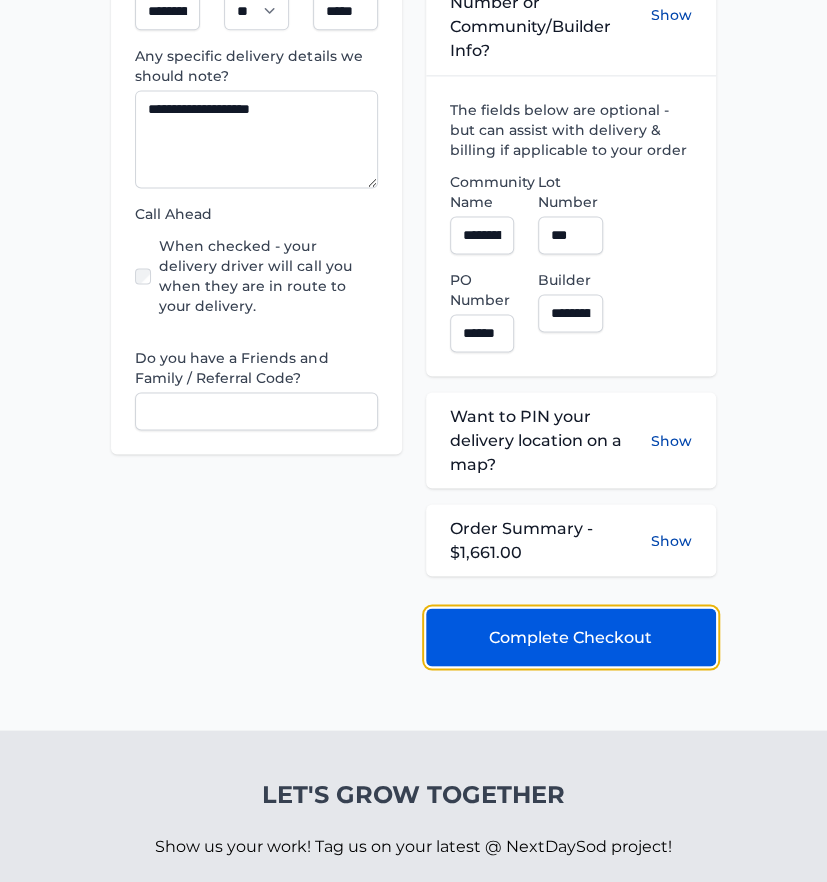 click on "Complete Checkout" at bounding box center [570, 637] 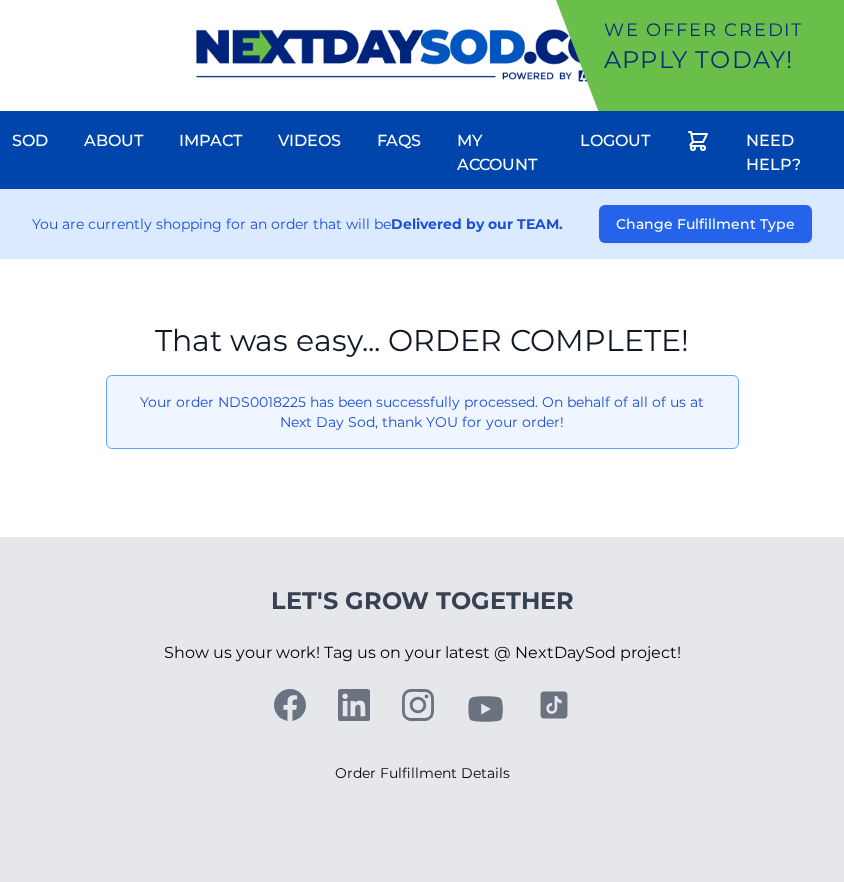 scroll, scrollTop: 0, scrollLeft: 0, axis: both 